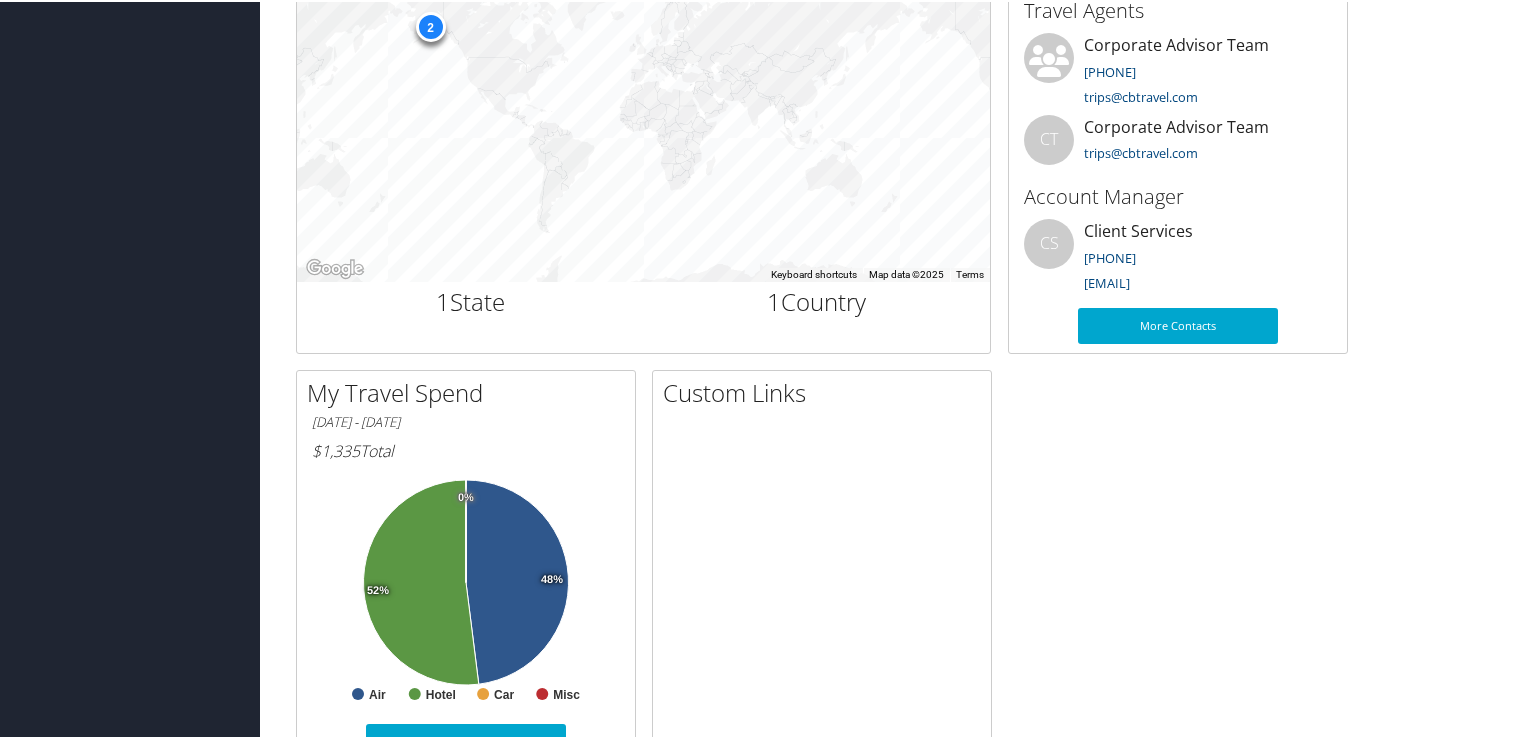 scroll, scrollTop: 792, scrollLeft: 0, axis: vertical 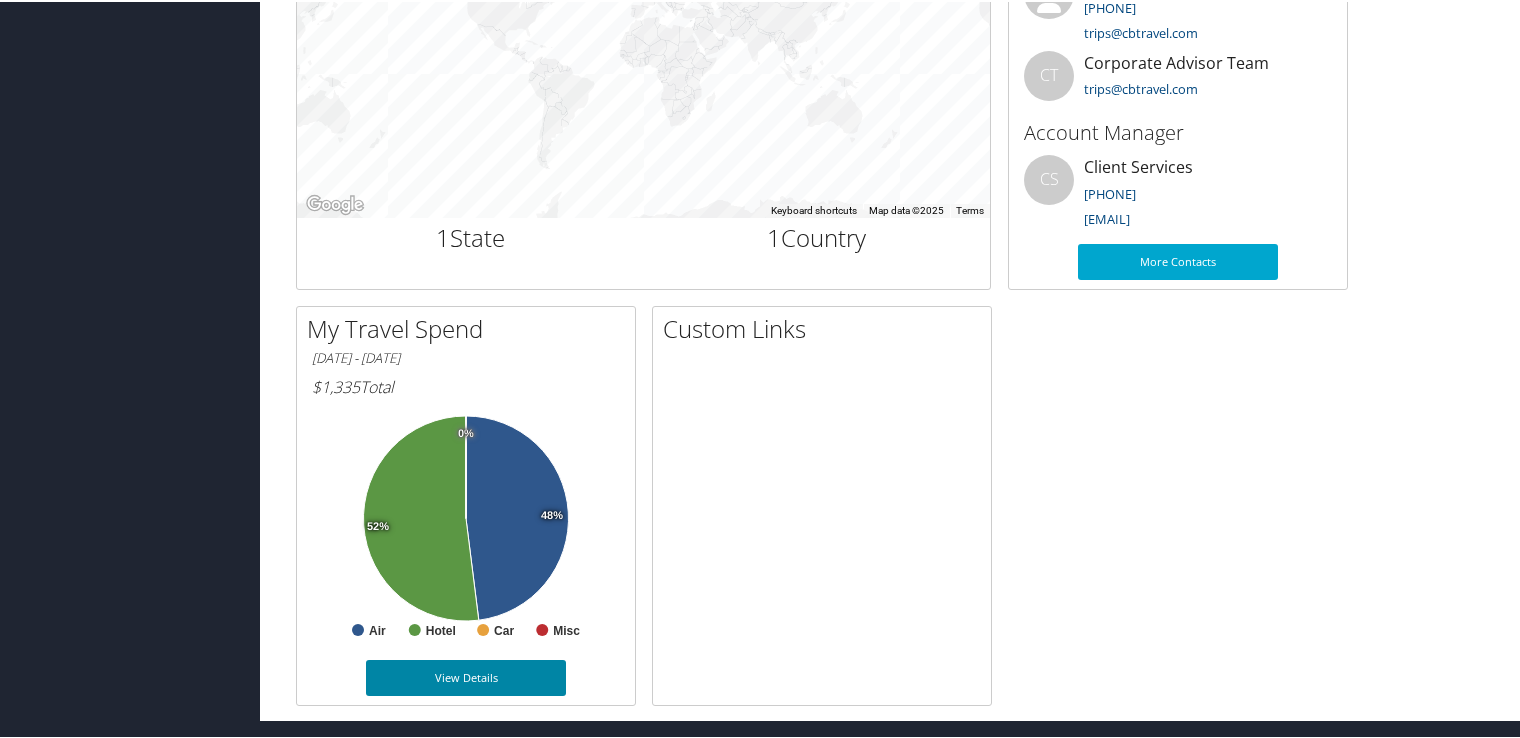 click on "View Details" at bounding box center [466, 676] 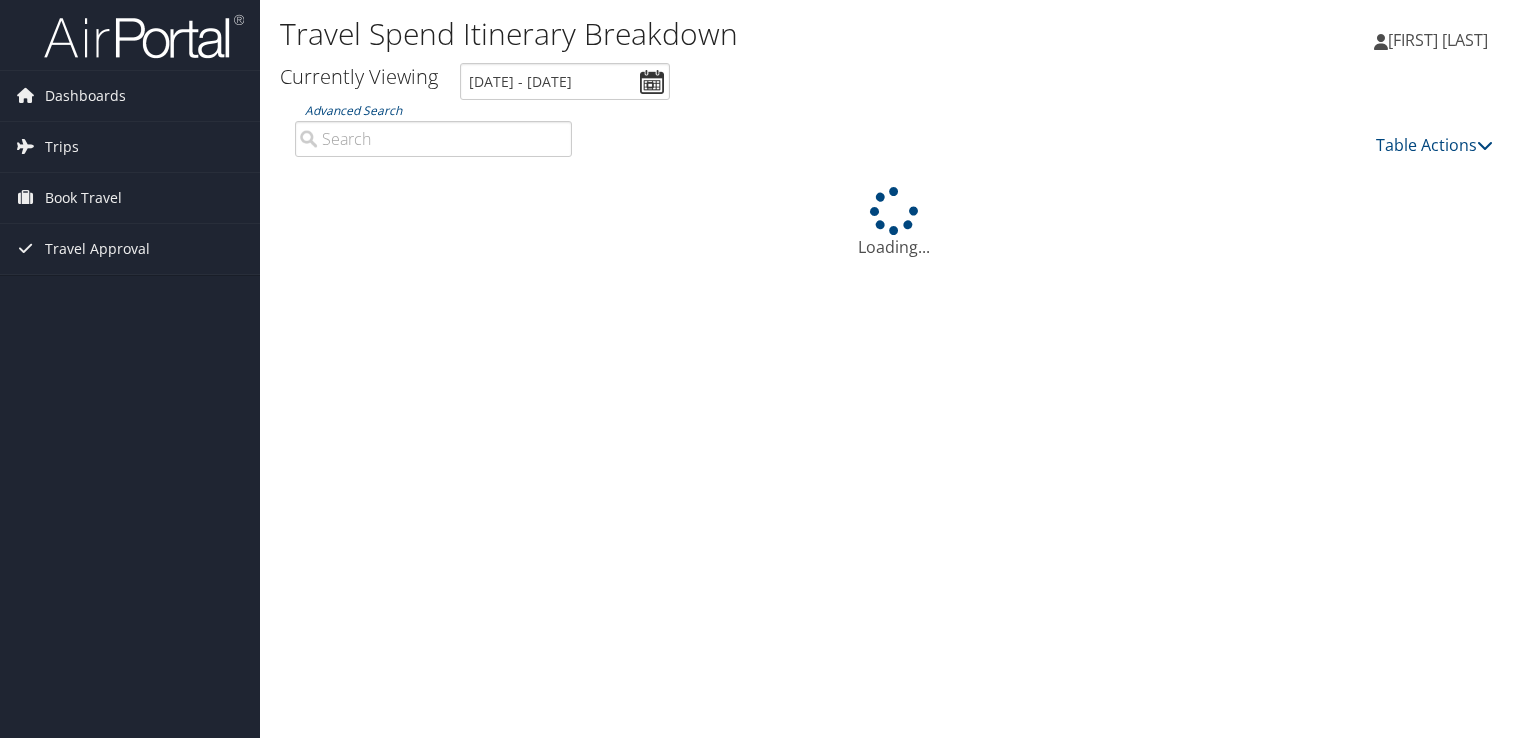 scroll, scrollTop: 0, scrollLeft: 0, axis: both 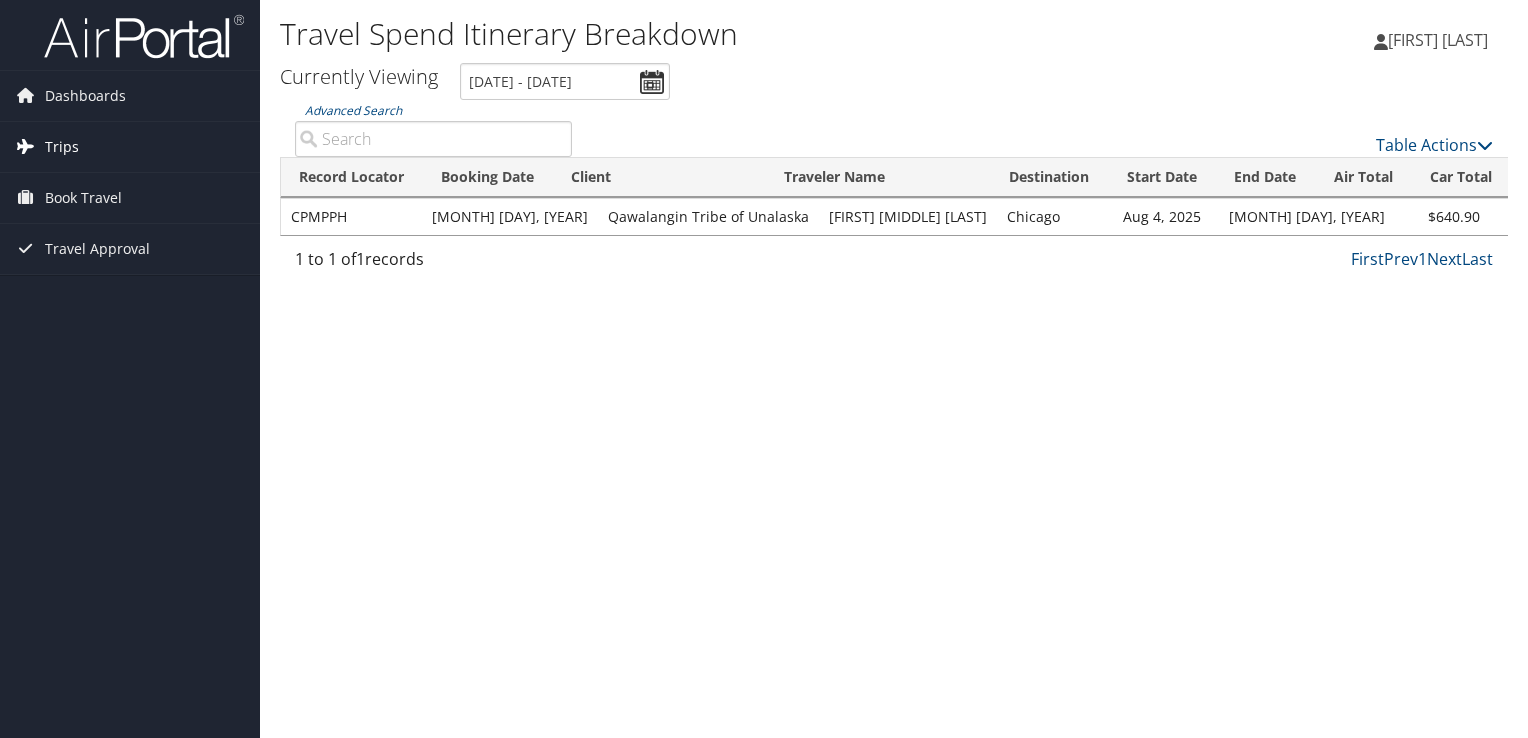 click on "Trips" at bounding box center (62, 147) 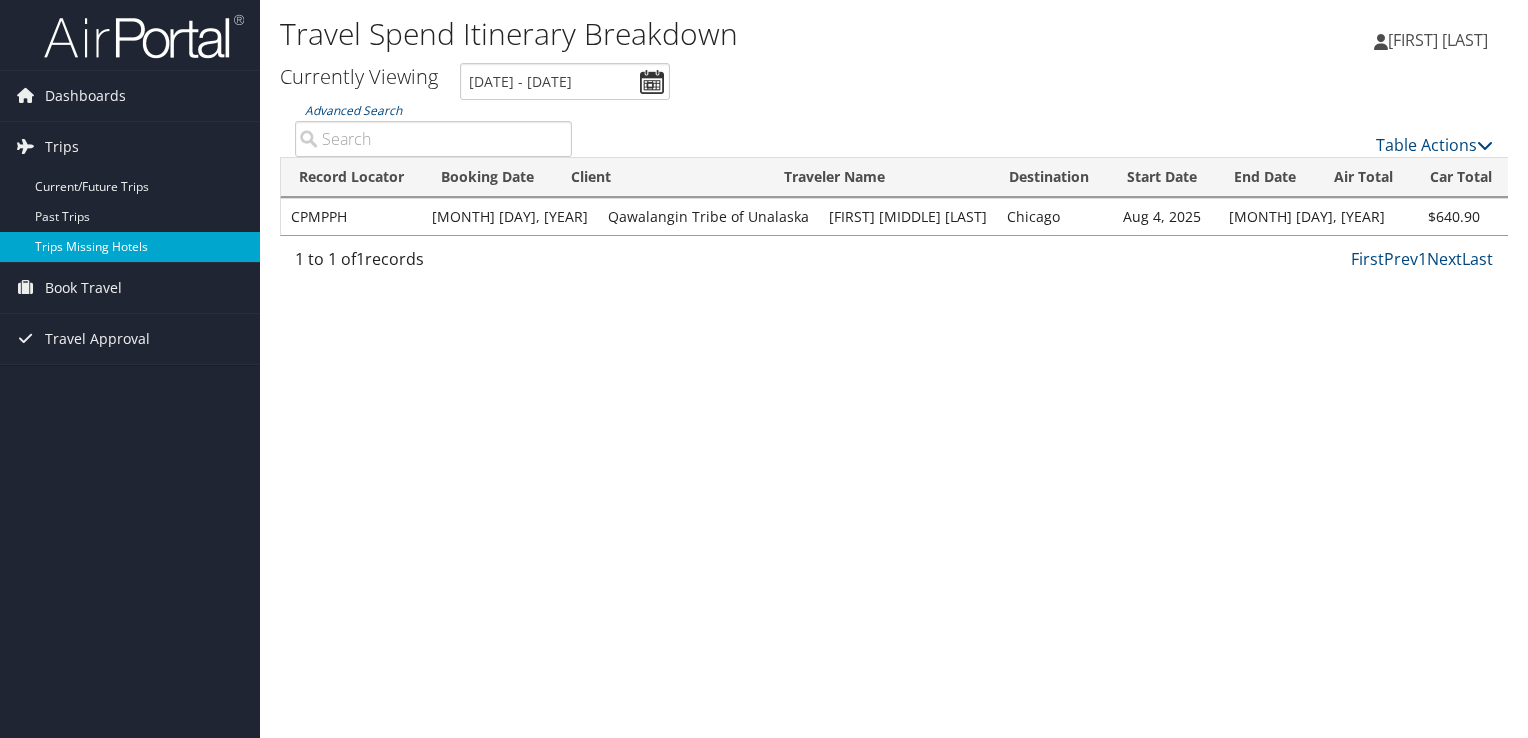 click on "Trips Missing Hotels" at bounding box center [130, 247] 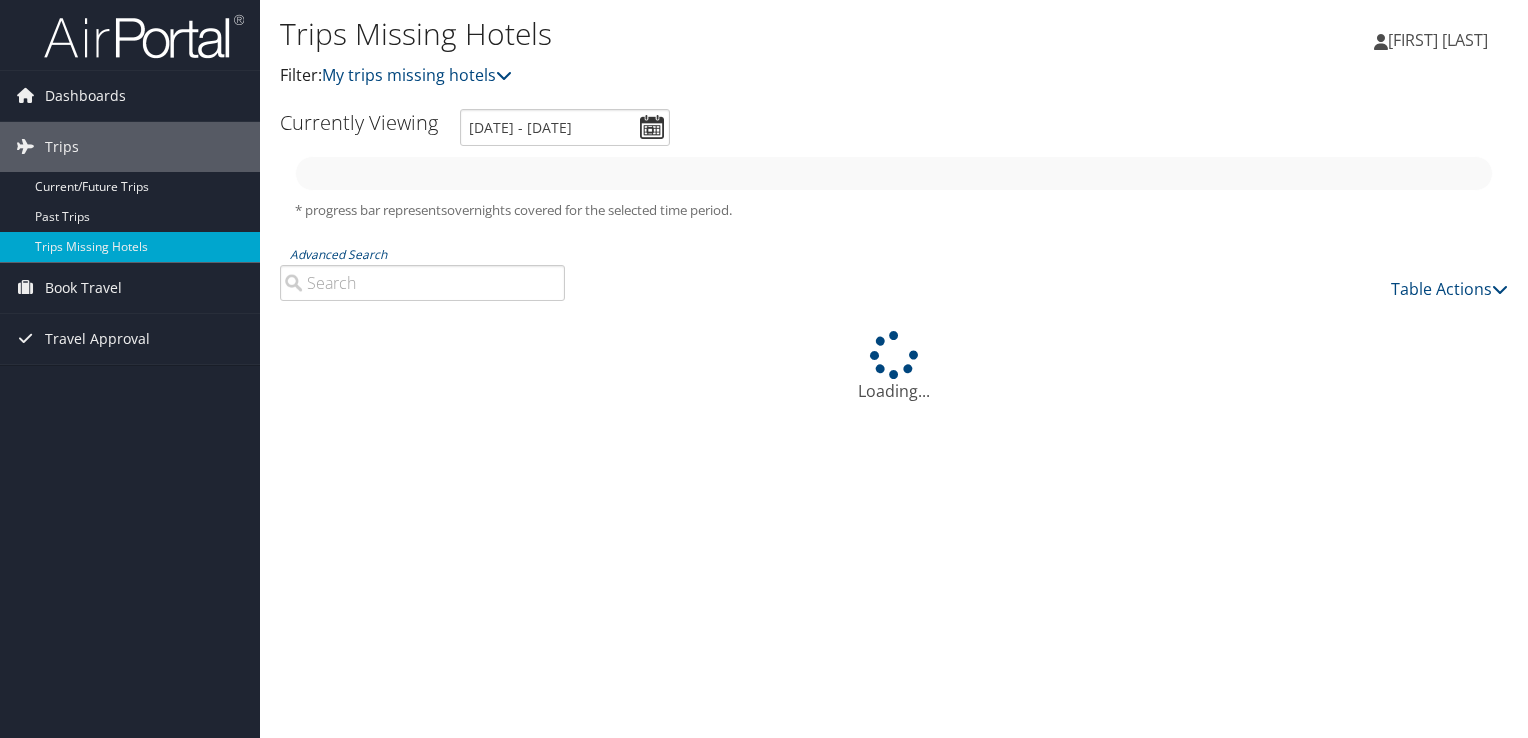 scroll, scrollTop: 0, scrollLeft: 0, axis: both 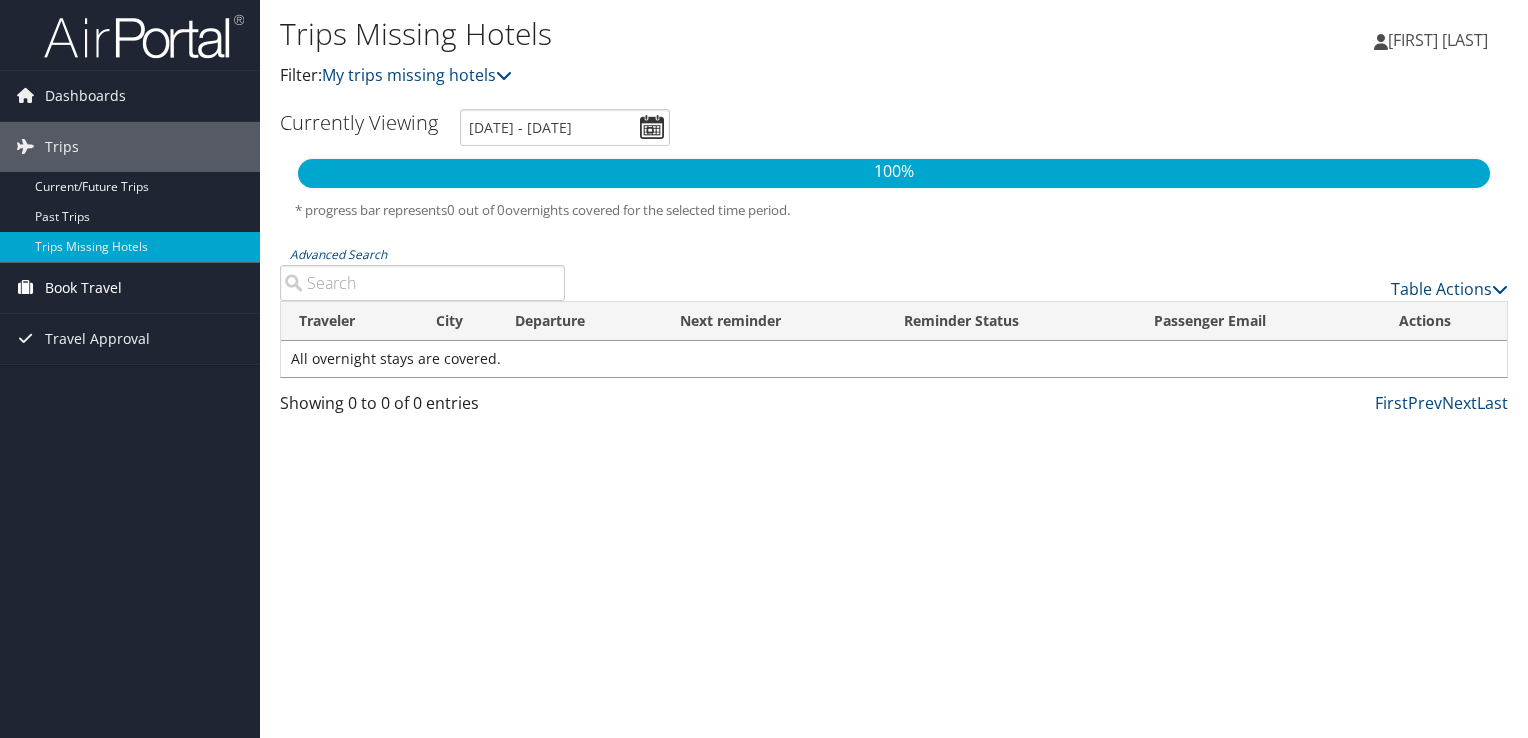 click on "Book Travel" at bounding box center [83, 288] 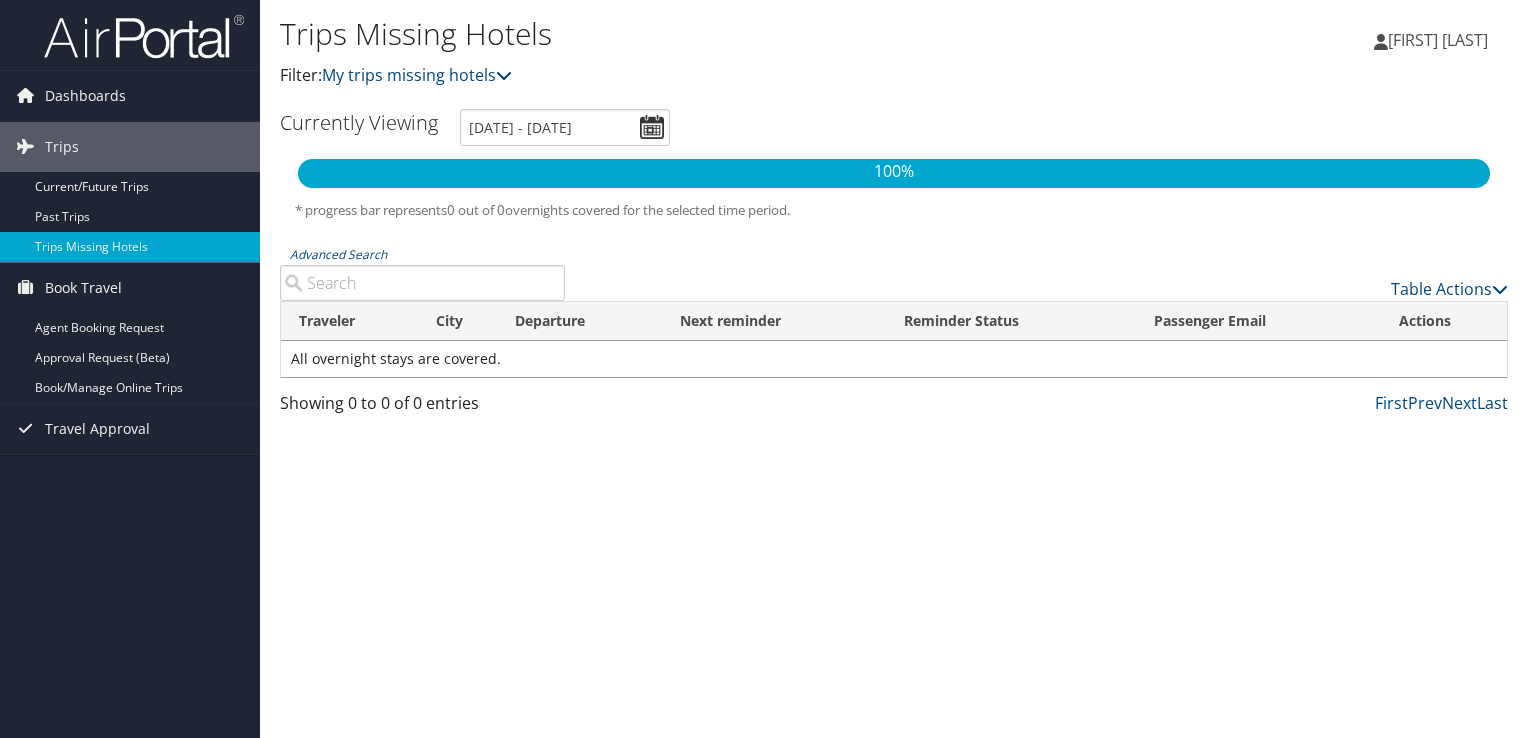 click on "Trips Missing Hotels
Filter:
My trips missing hotels
[FIRST] [LAST]
[FIRST] [LAST]
My Settings
Travel Agency Contacts View Travel Profile" at bounding box center (894, 369) 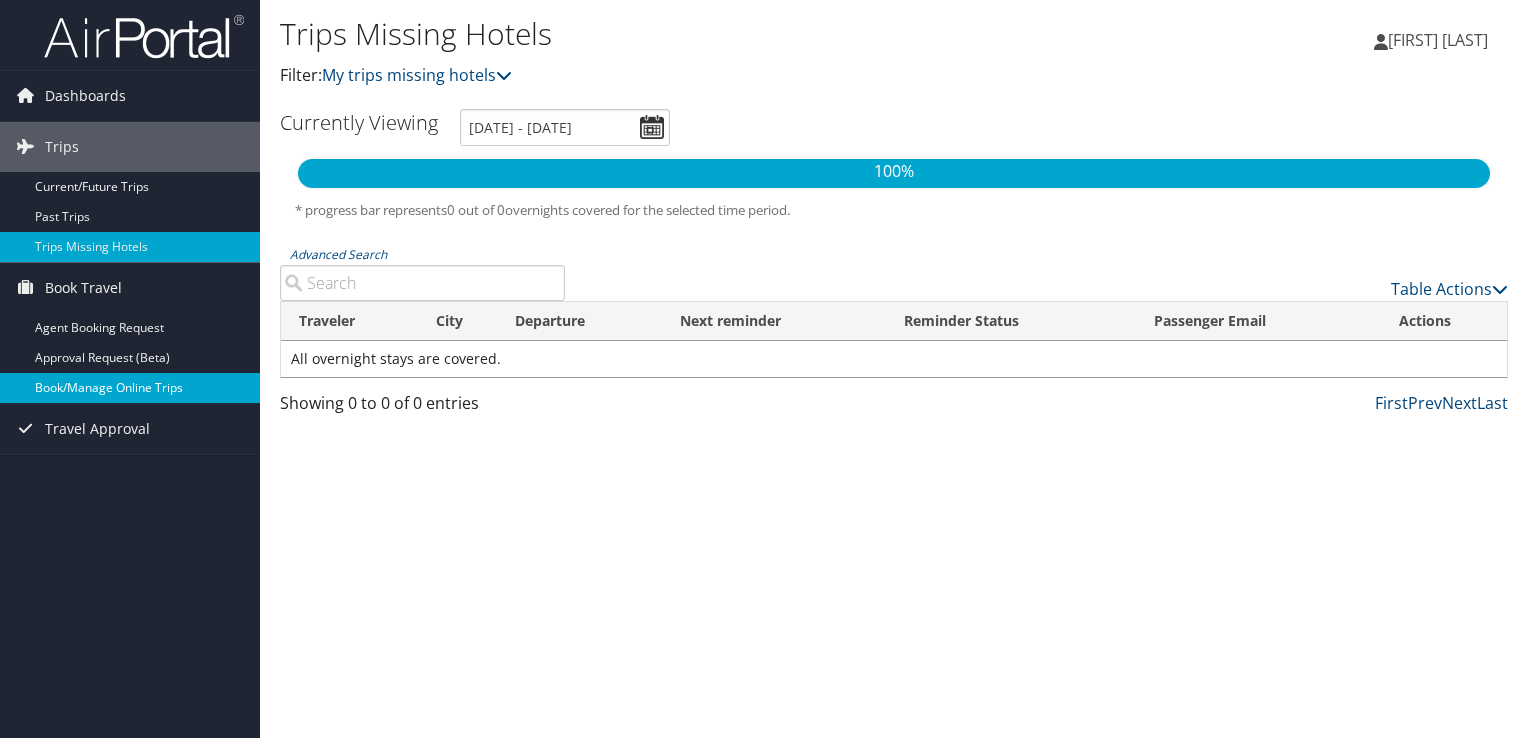 click on "Book/Manage Online Trips" at bounding box center (130, 388) 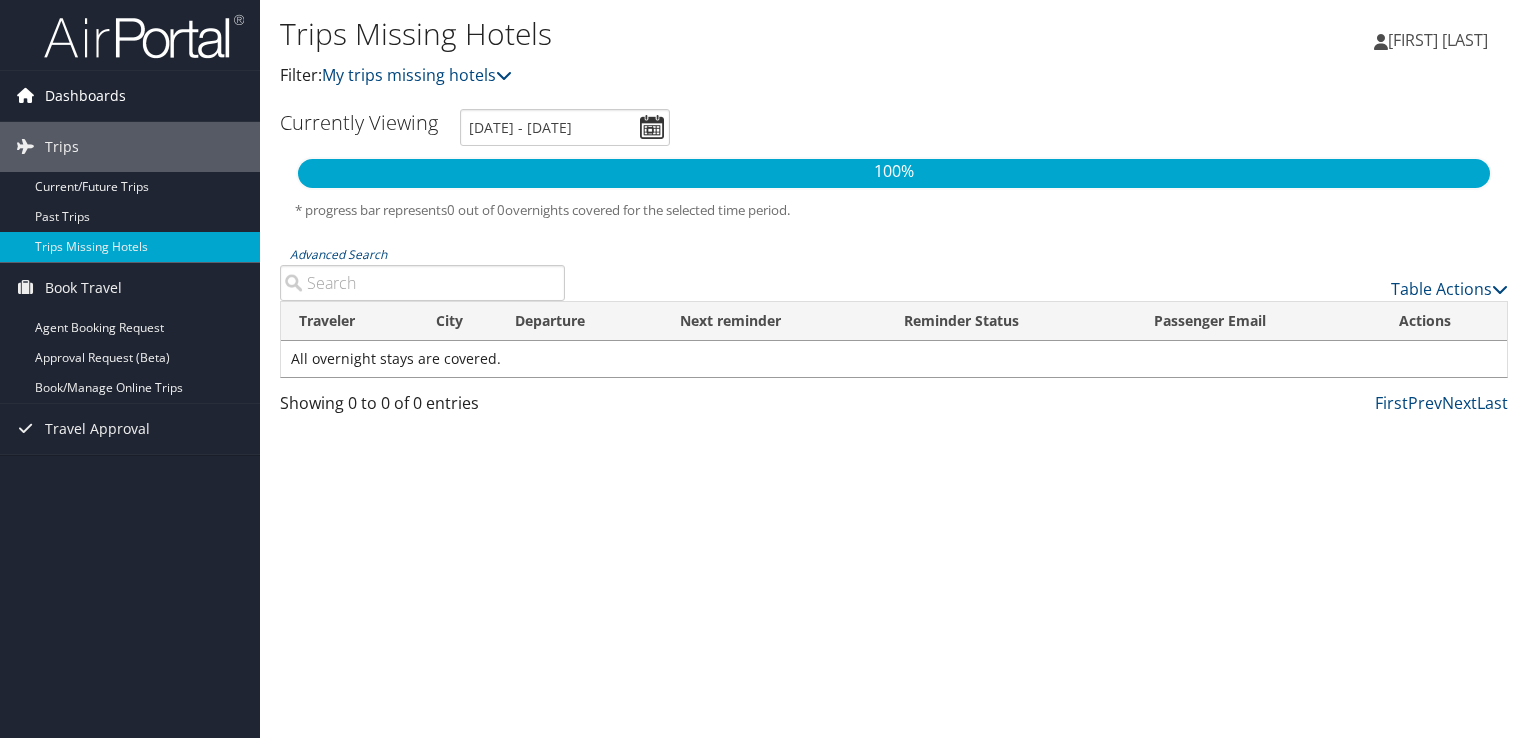 click on "Dashboards" at bounding box center [85, 96] 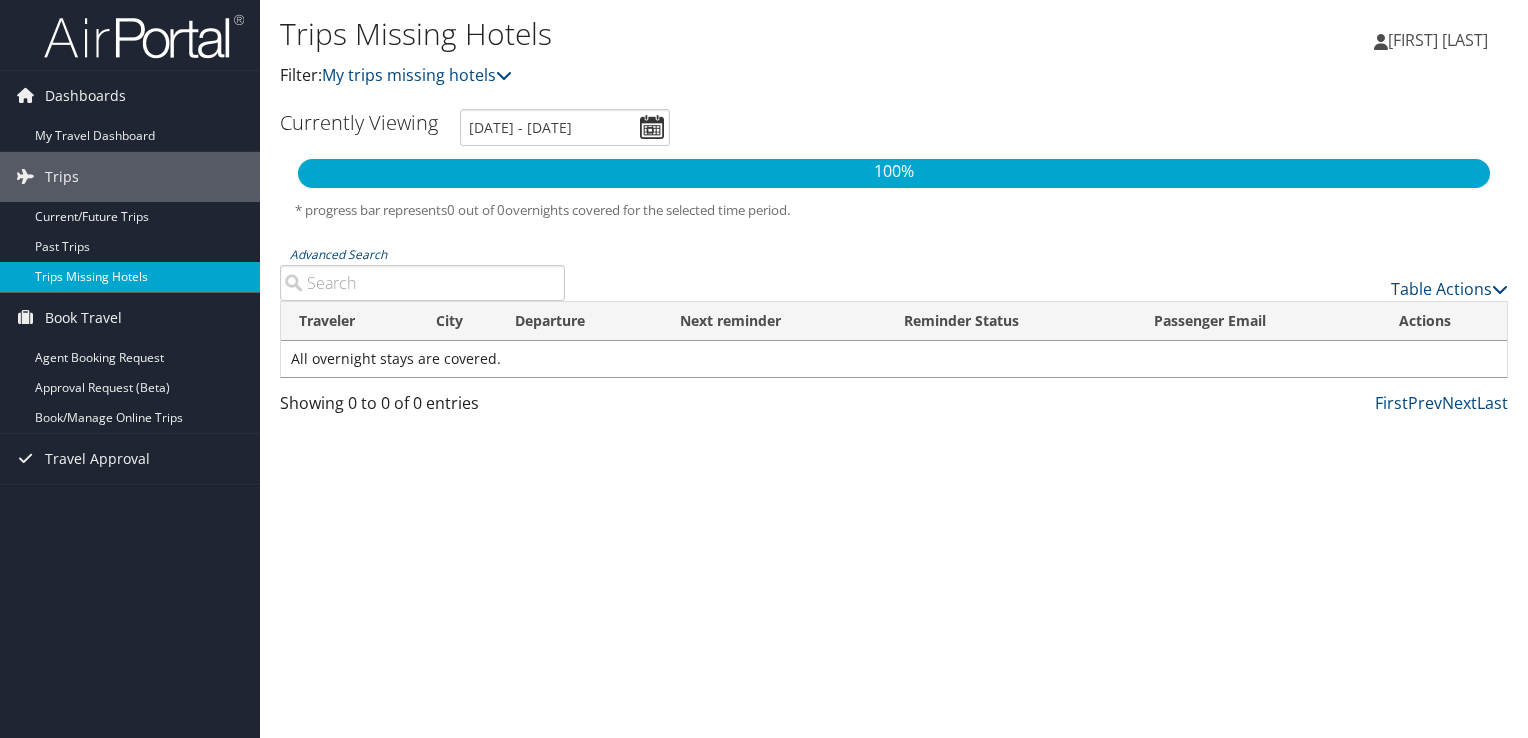 click on "Trips Missing Hotels" at bounding box center [130, 277] 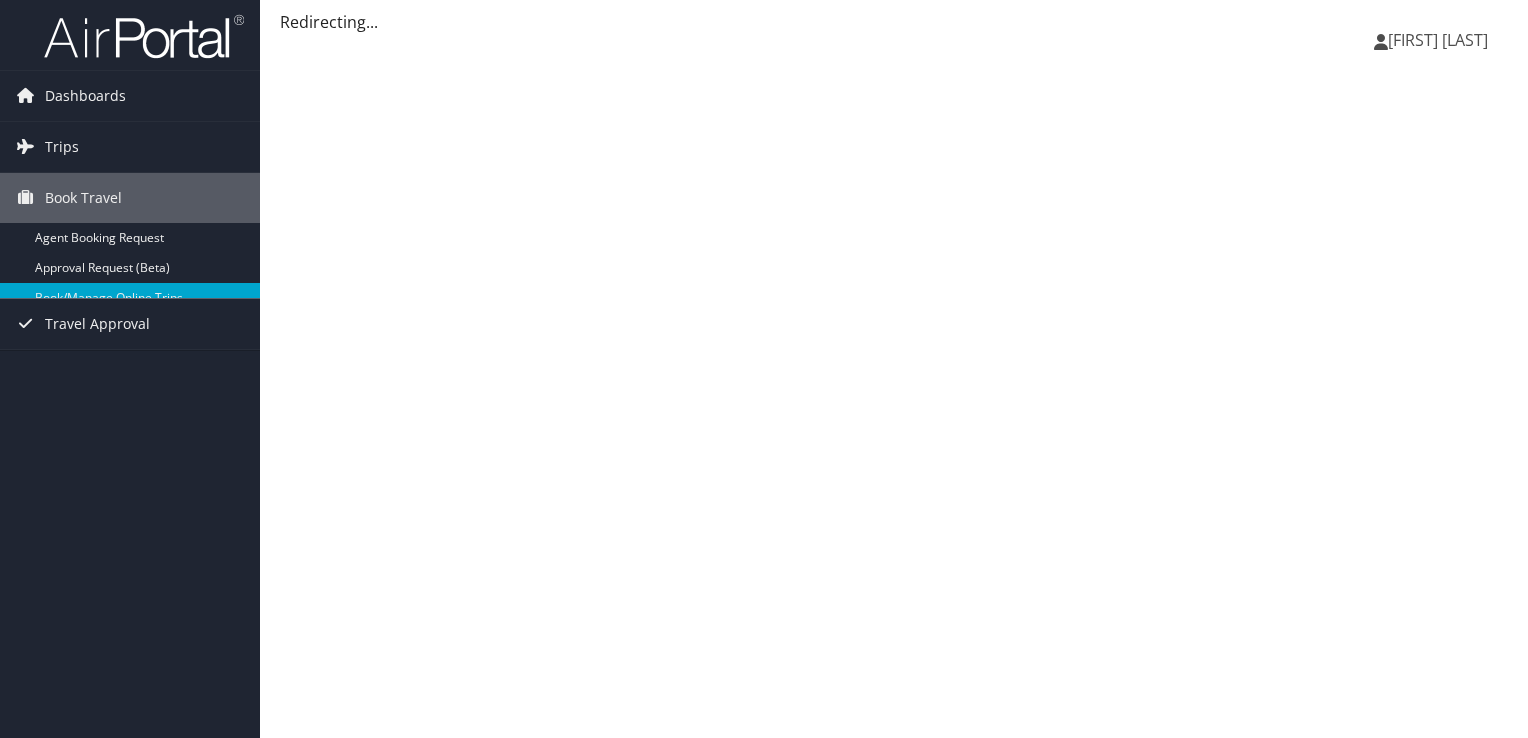 scroll, scrollTop: 0, scrollLeft: 0, axis: both 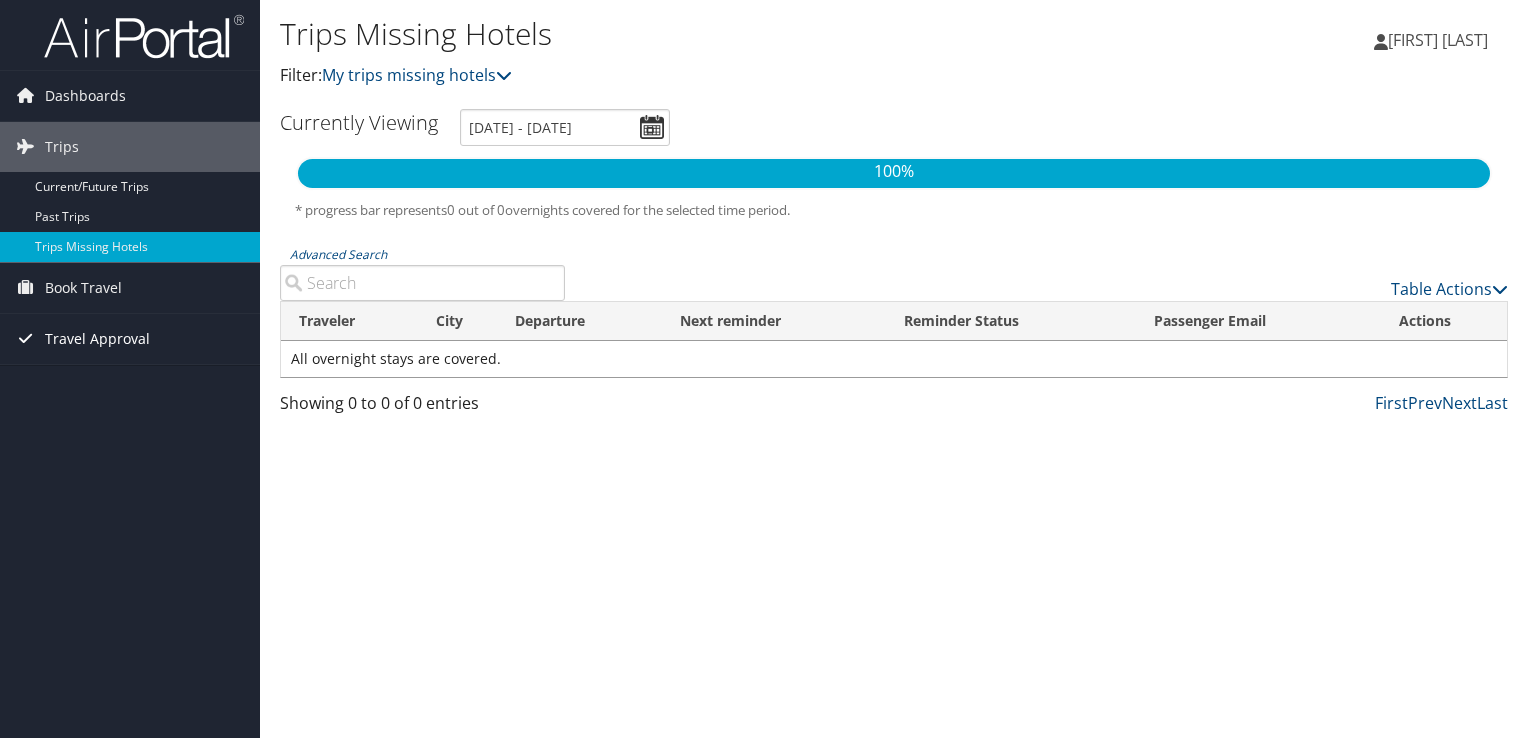 click on "Travel Approval" at bounding box center (97, 339) 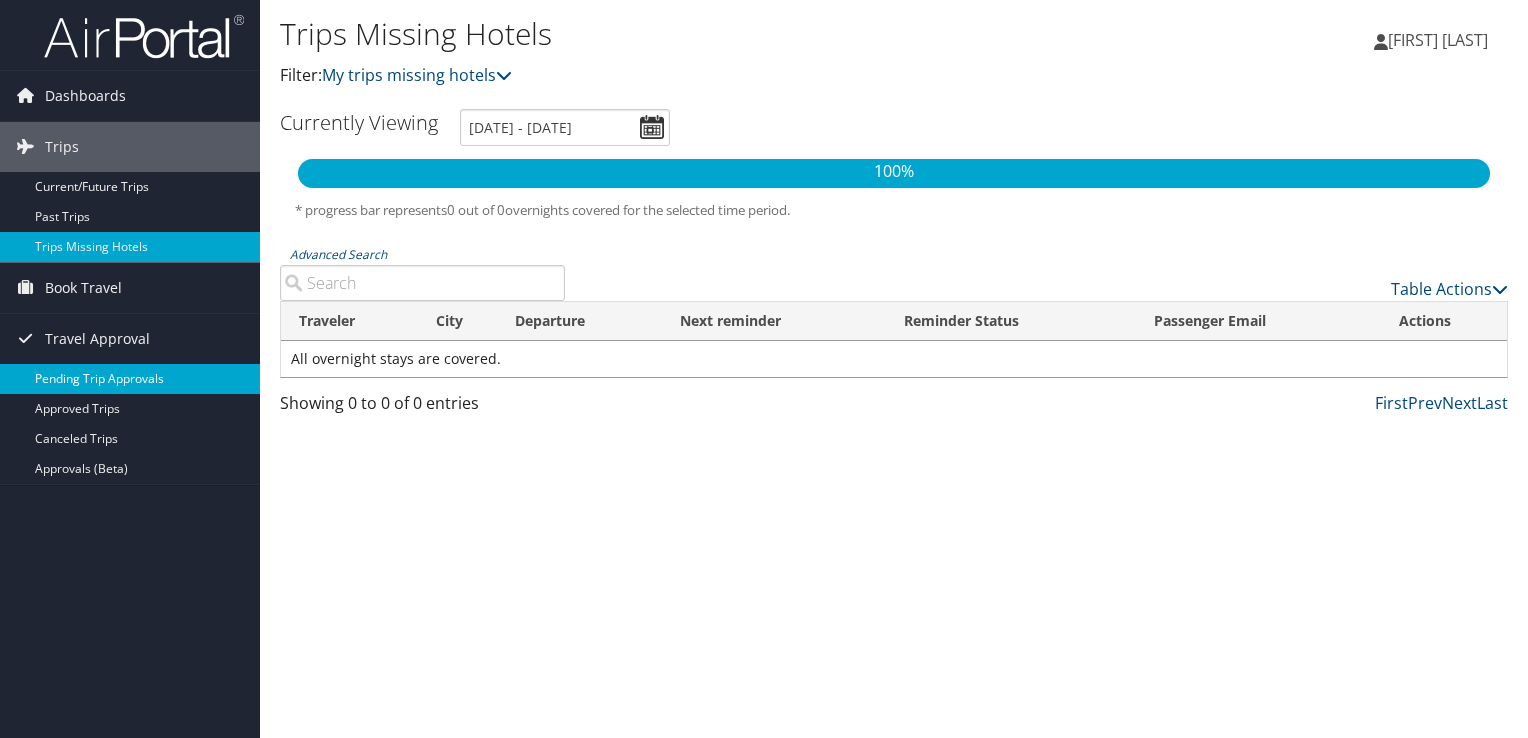 click on "Pending Trip Approvals" at bounding box center [130, 379] 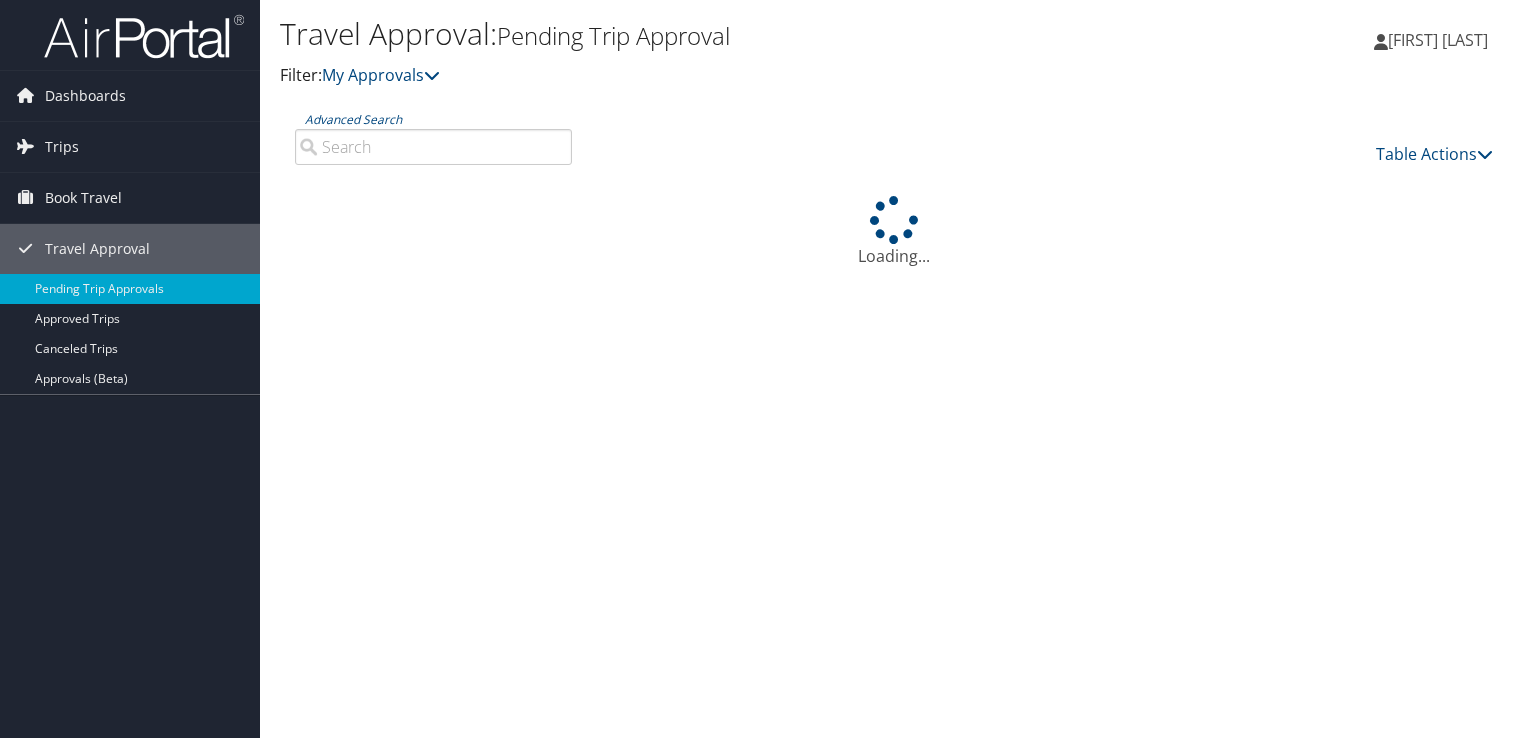 scroll, scrollTop: 0, scrollLeft: 0, axis: both 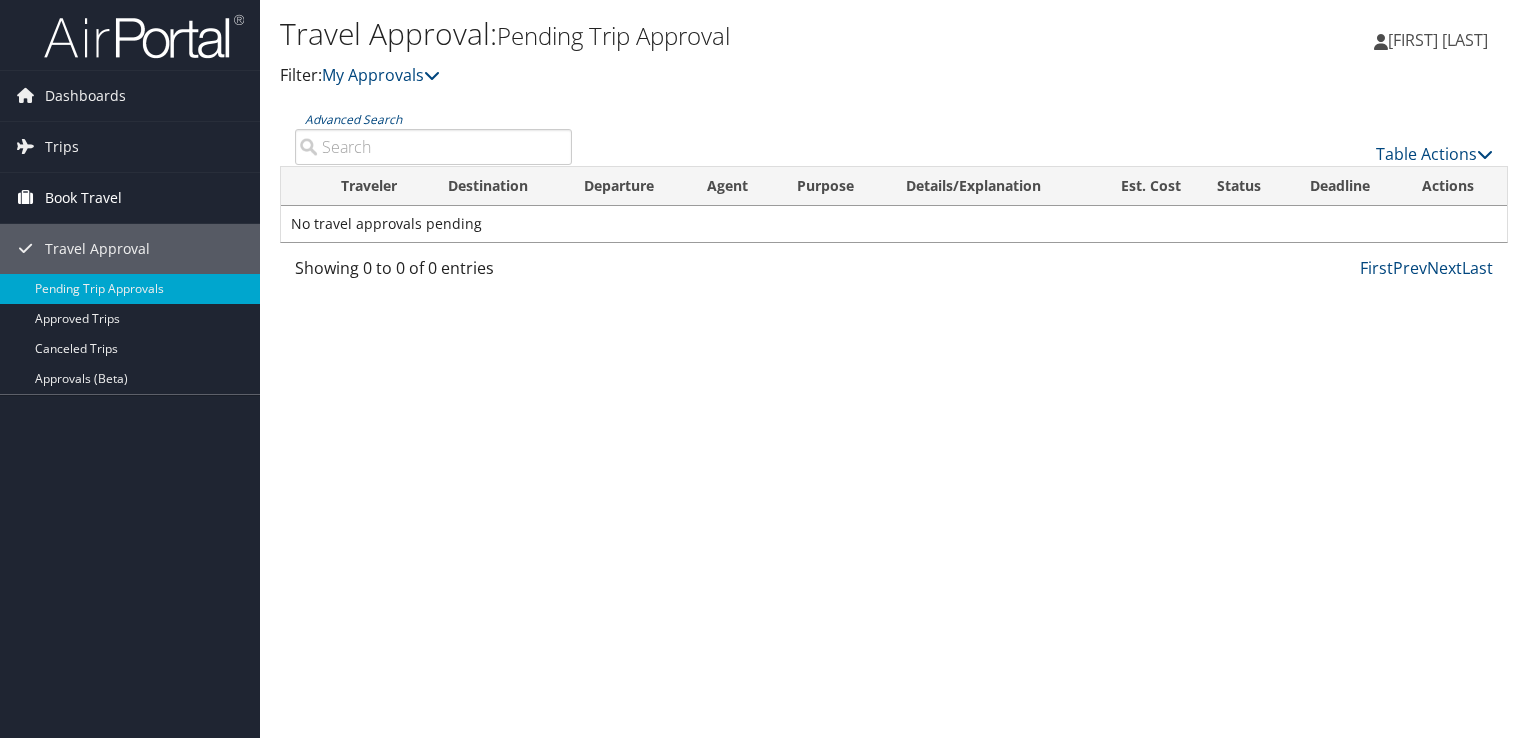 click at bounding box center (25, 197) 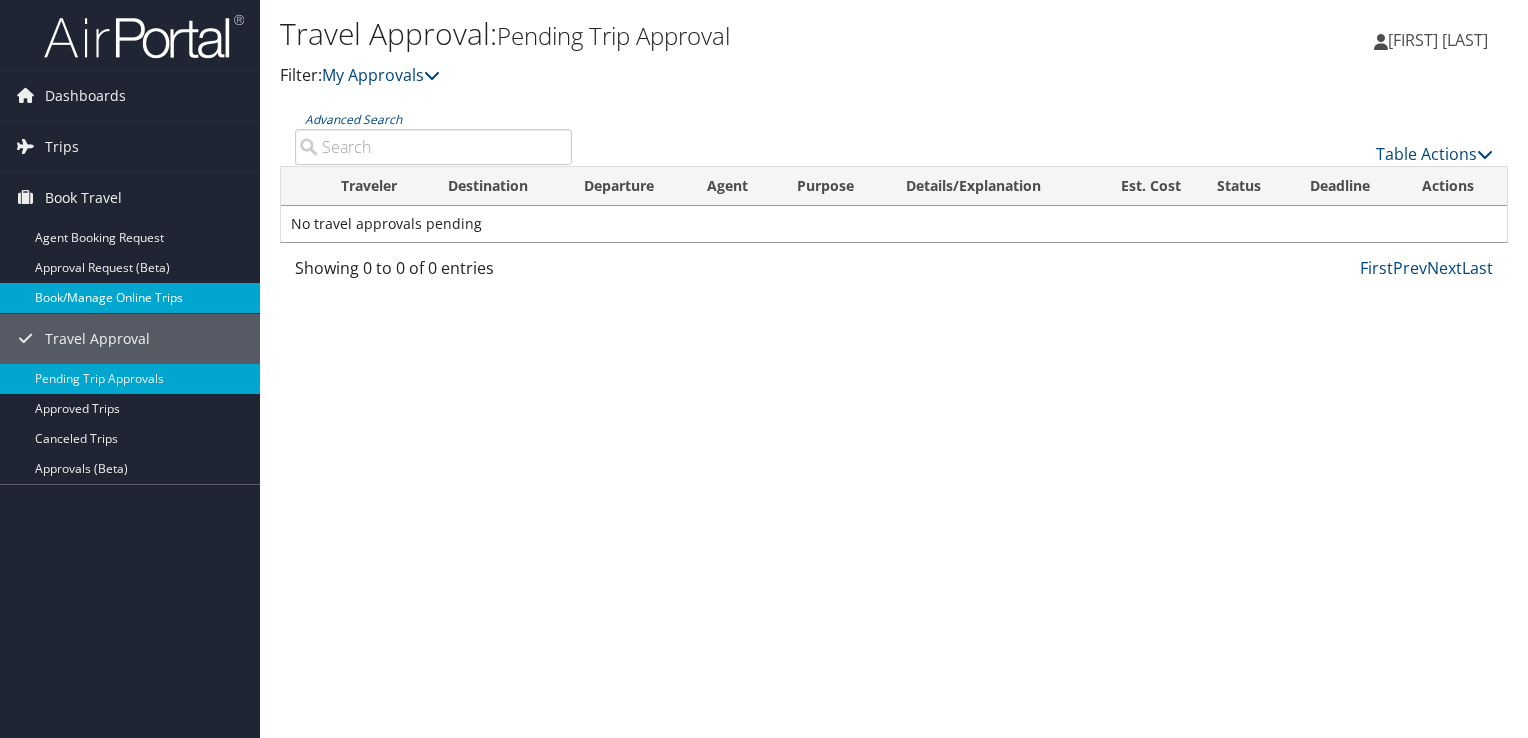 click on "Book/Manage Online Trips" at bounding box center [130, 298] 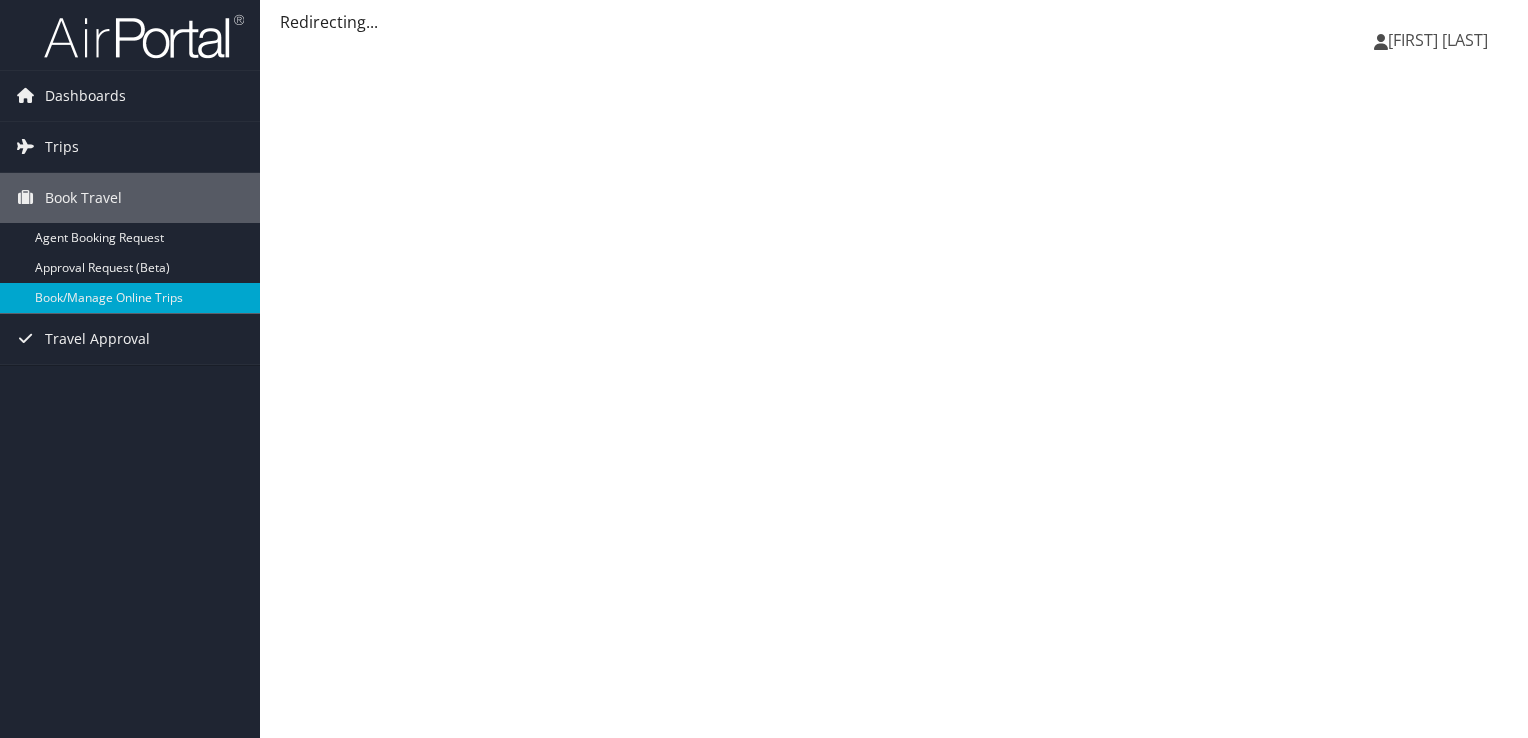 scroll, scrollTop: 0, scrollLeft: 0, axis: both 